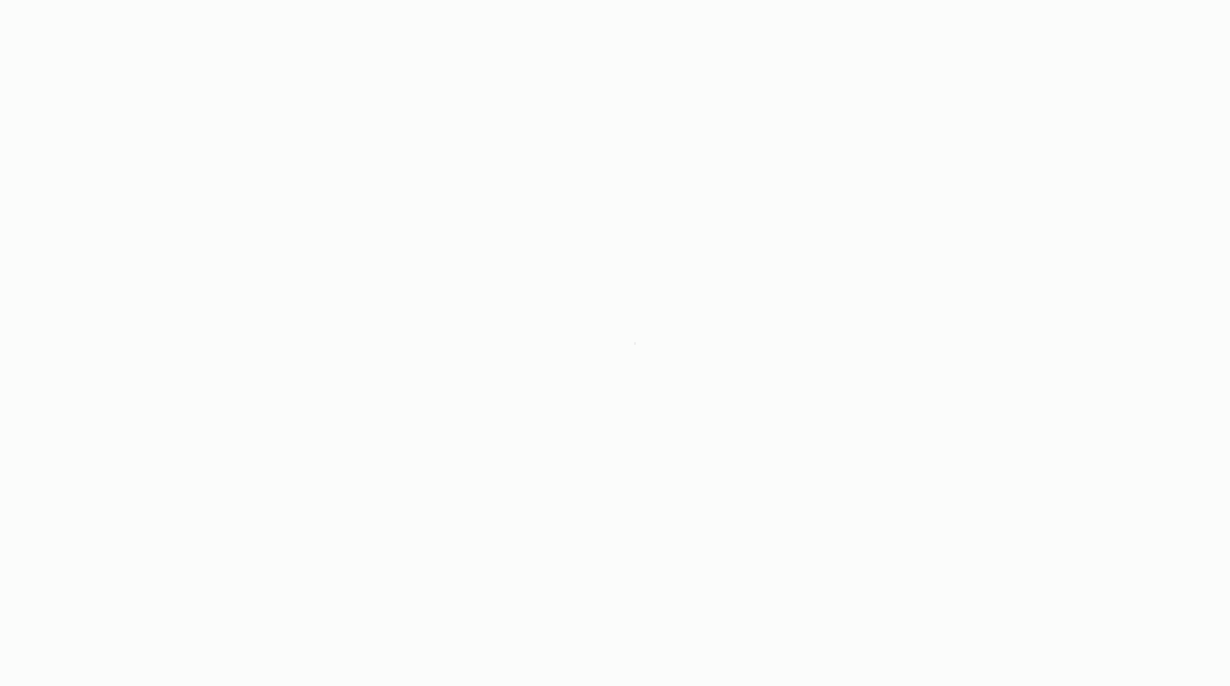 scroll, scrollTop: 0, scrollLeft: 0, axis: both 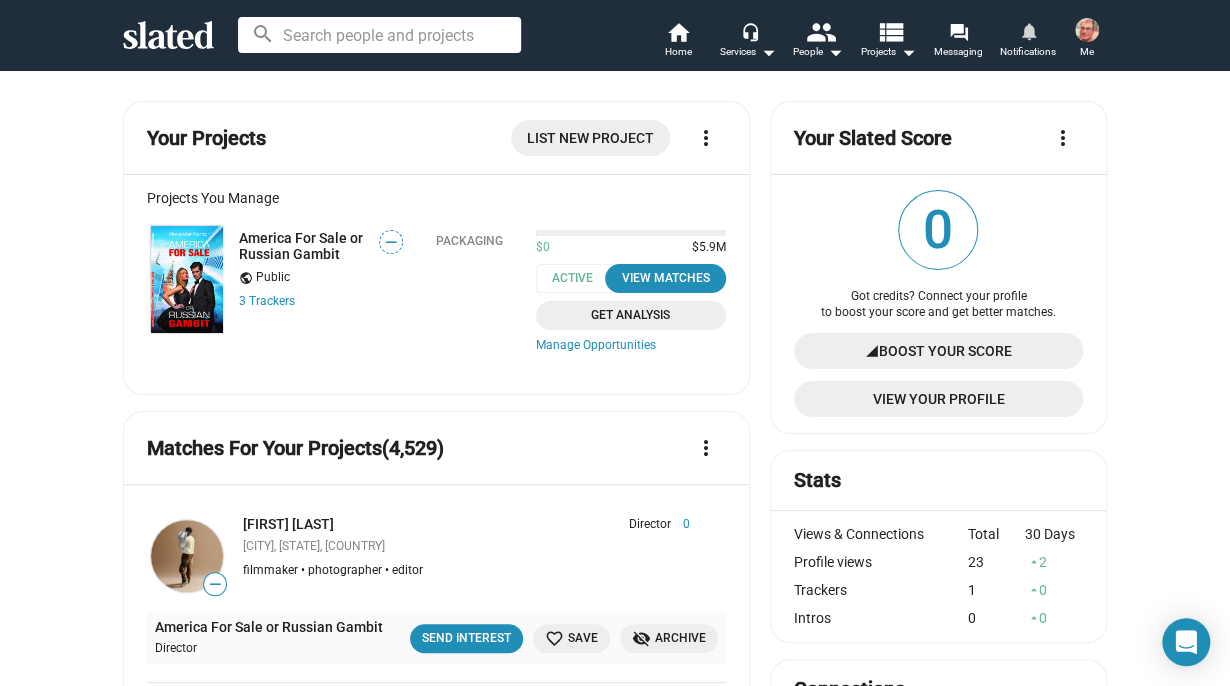 click on "notifications" at bounding box center (1027, 30) 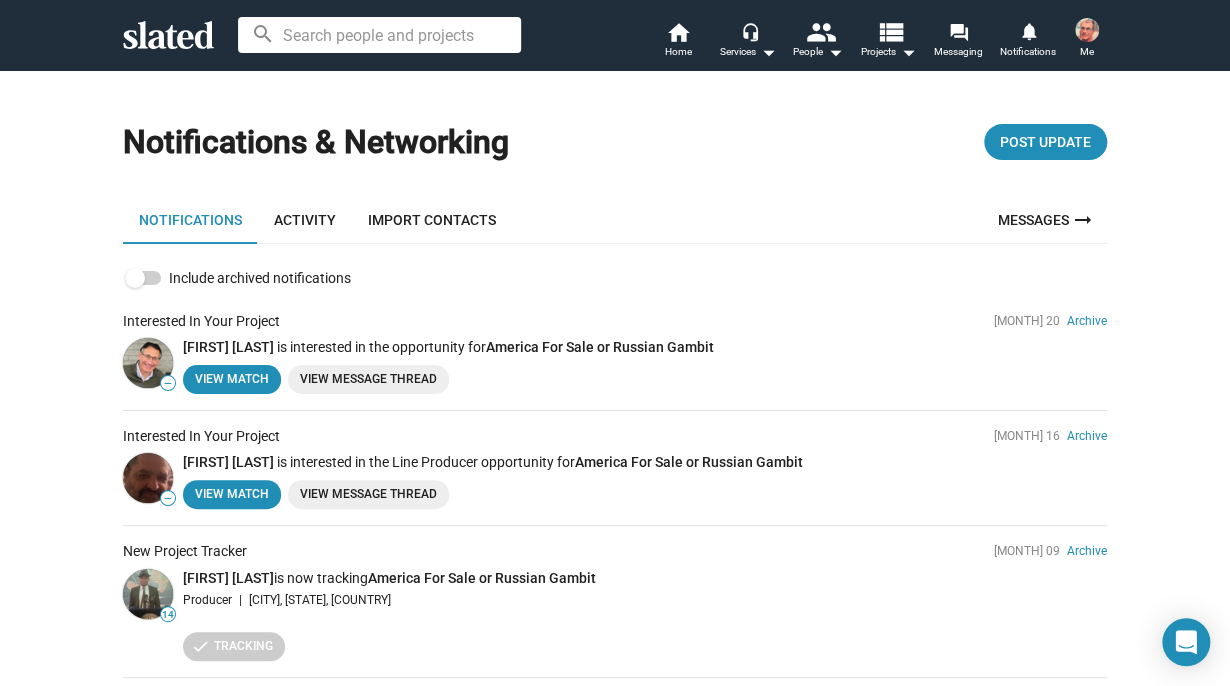 click on "View Message Thread" 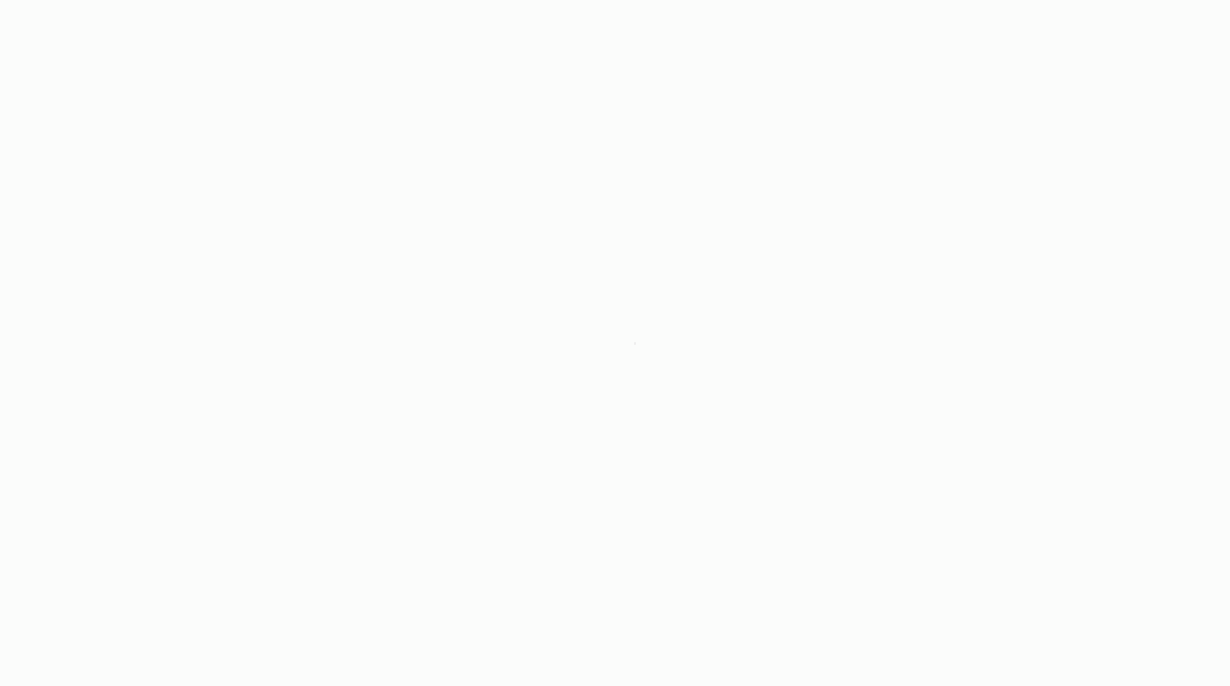 scroll, scrollTop: 0, scrollLeft: 0, axis: both 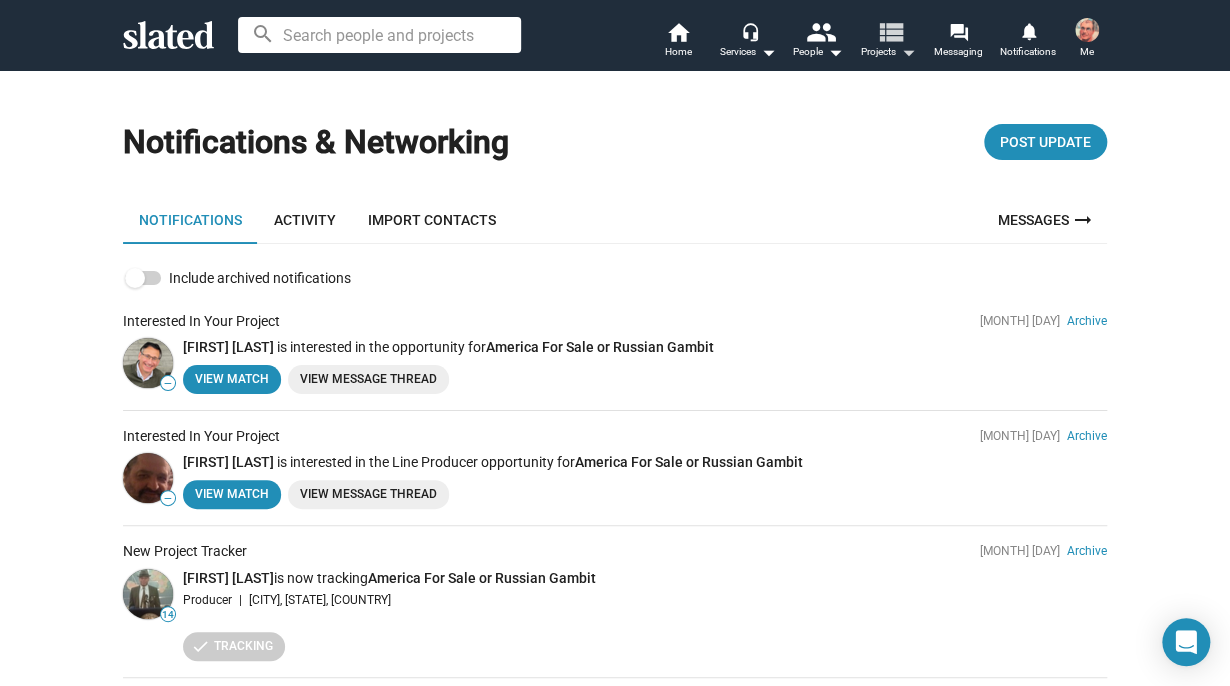 click on "view_list" at bounding box center [890, 31] 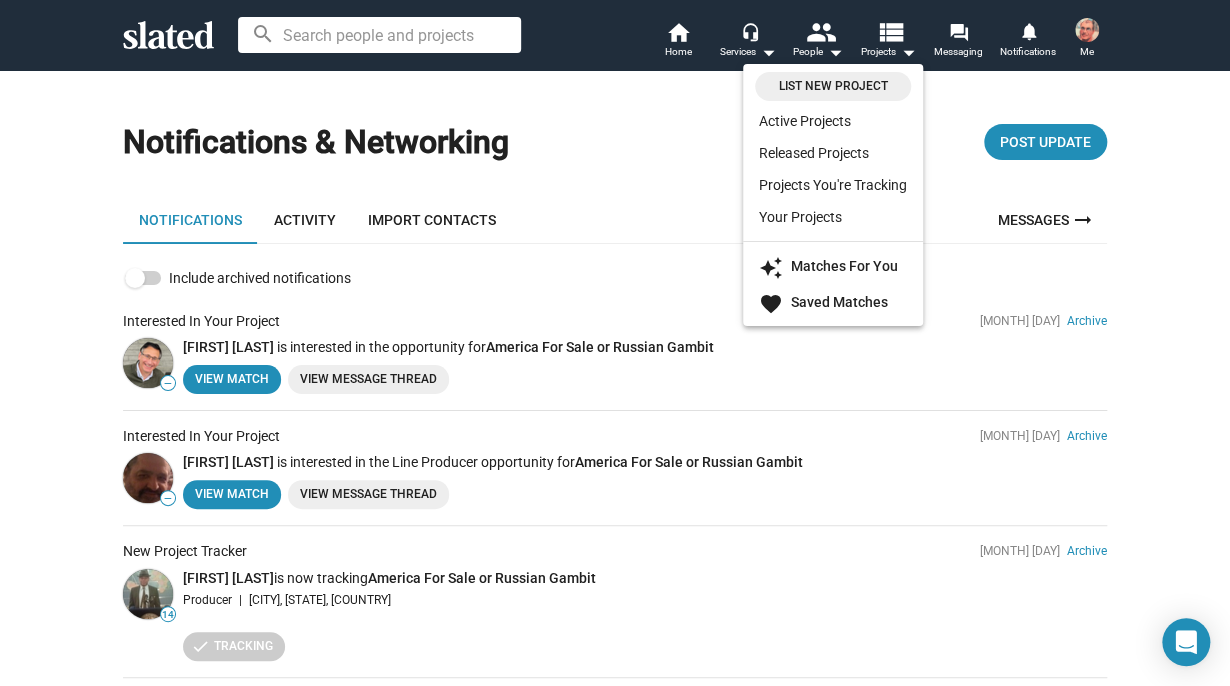 click at bounding box center [615, 343] 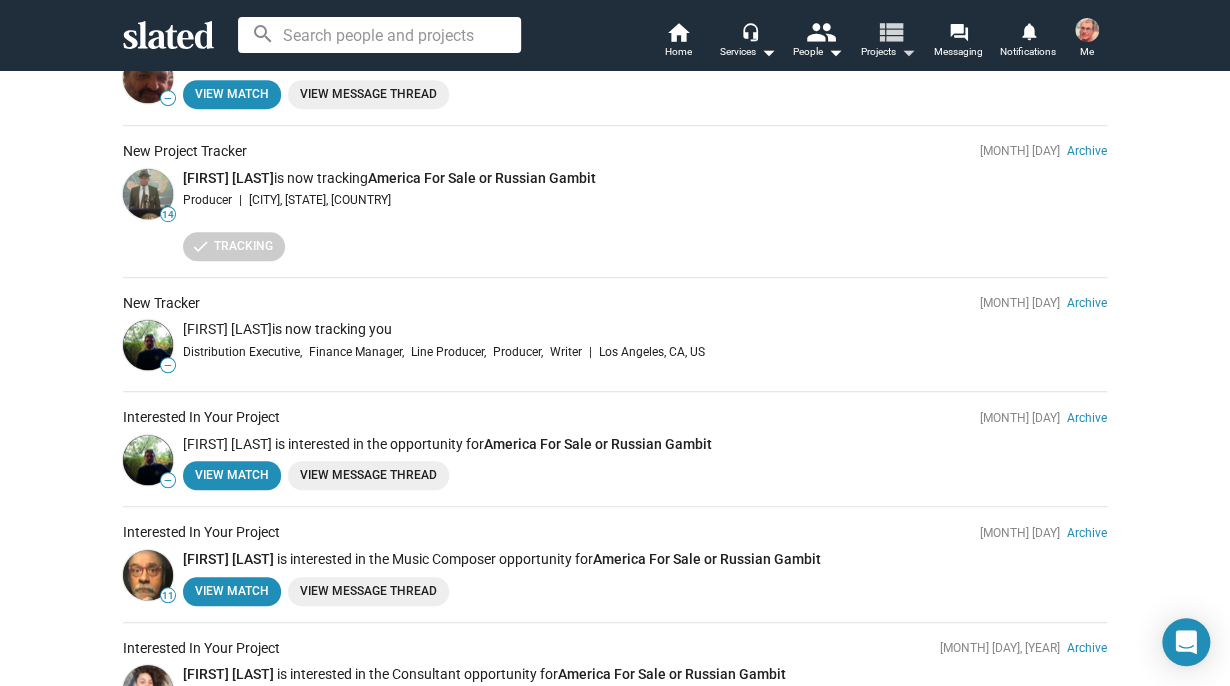 scroll, scrollTop: 0, scrollLeft: 0, axis: both 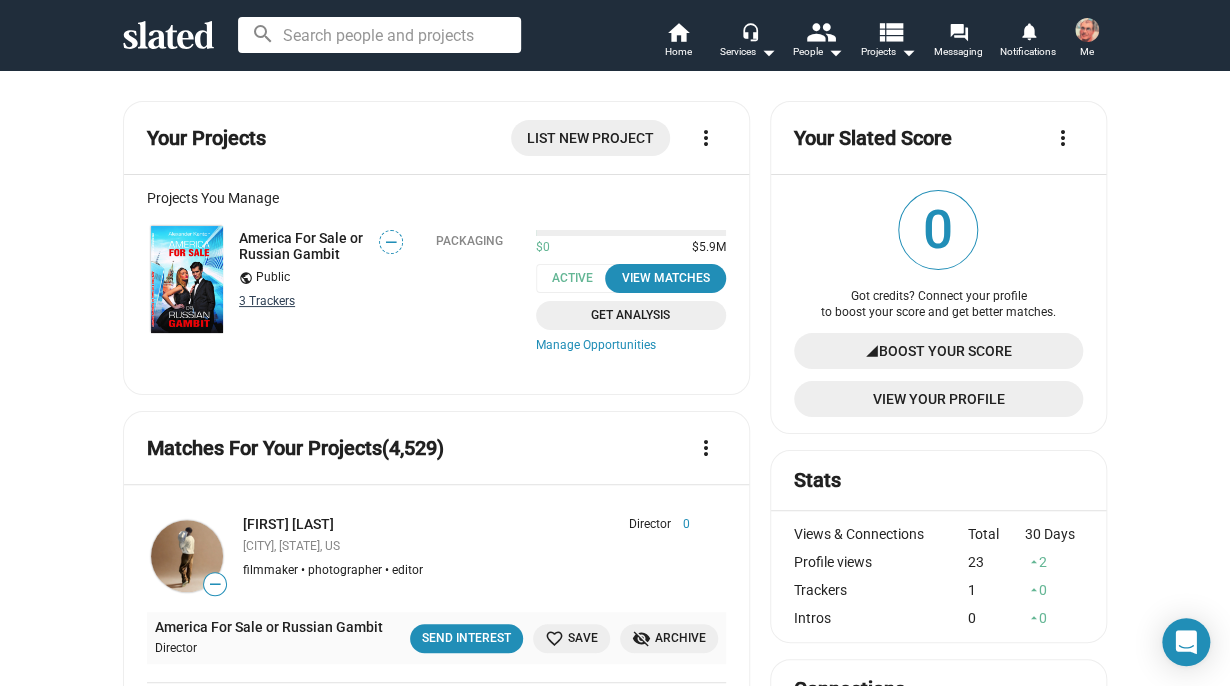 click on "3 Tracker s" 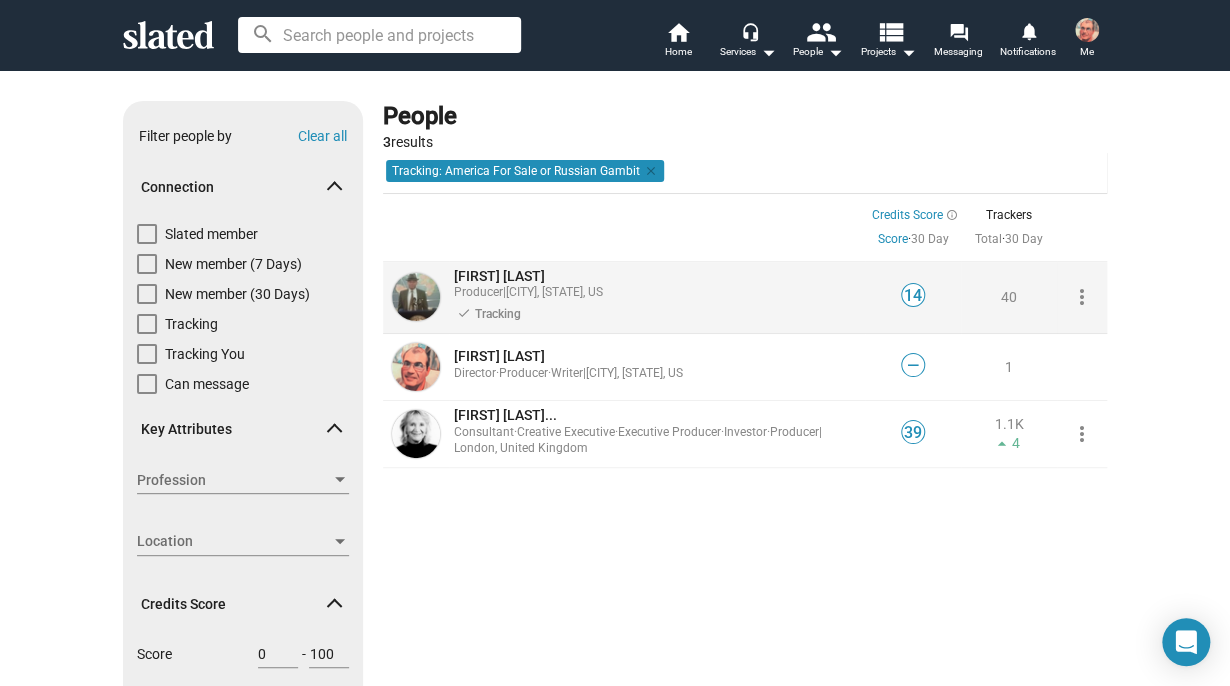 click on "James Adames" 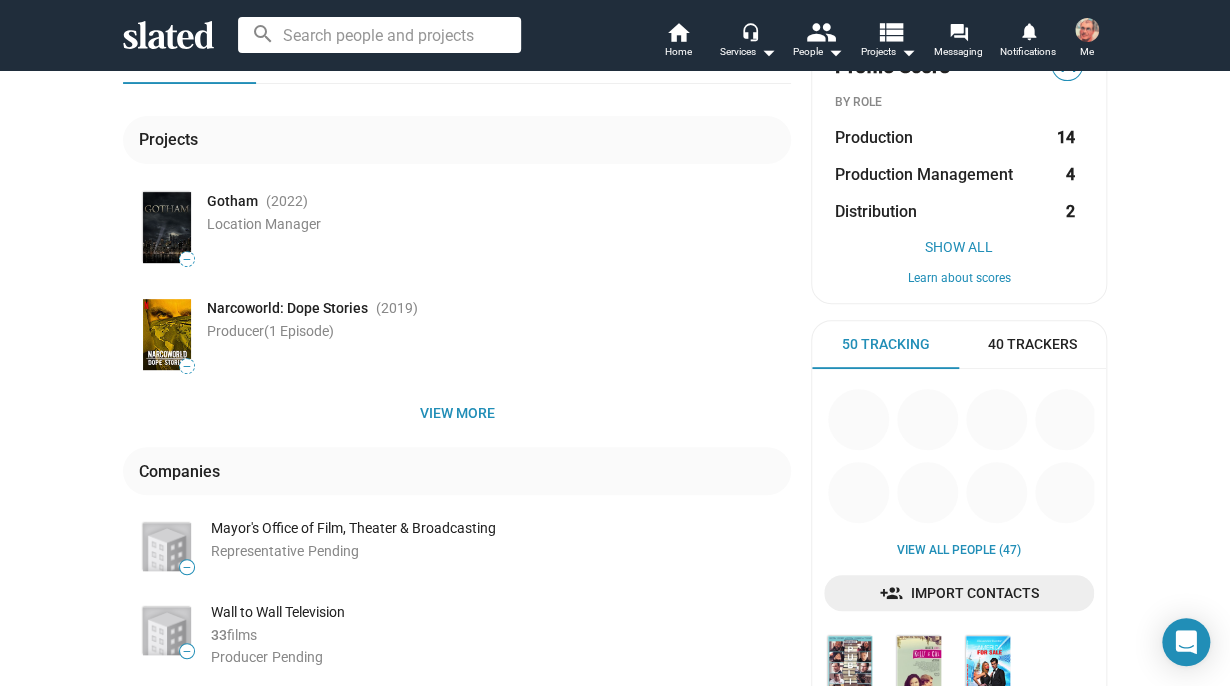 scroll, scrollTop: 0, scrollLeft: 0, axis: both 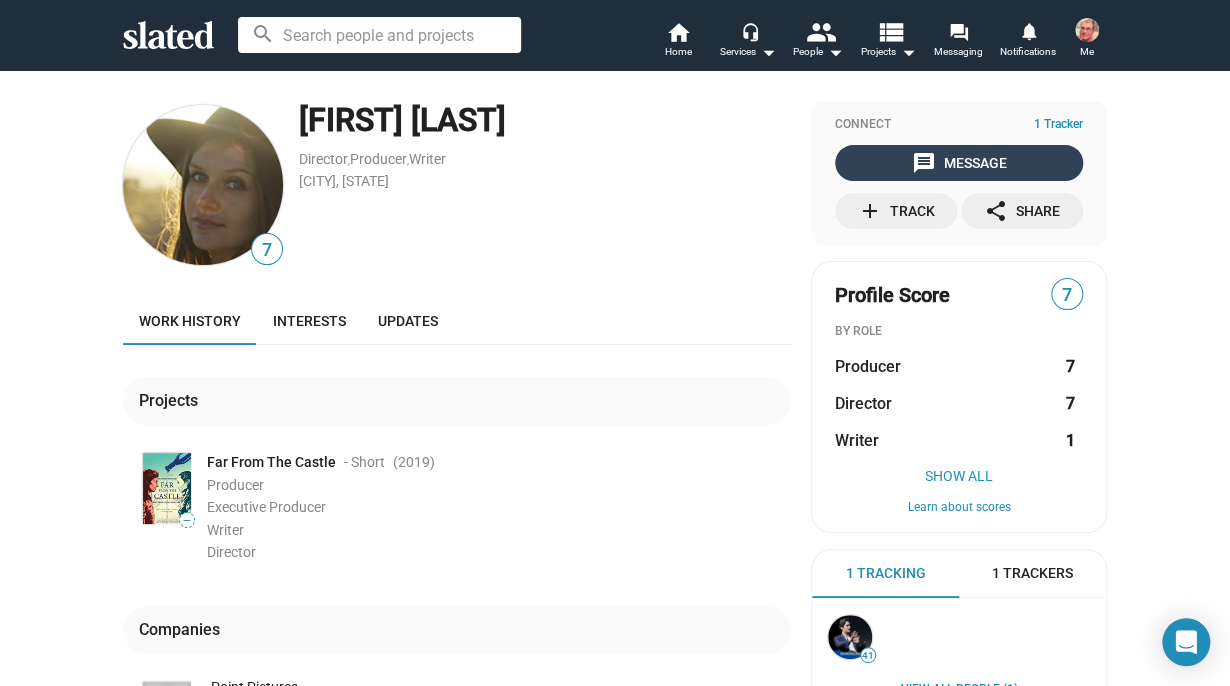 click on "message  Message" 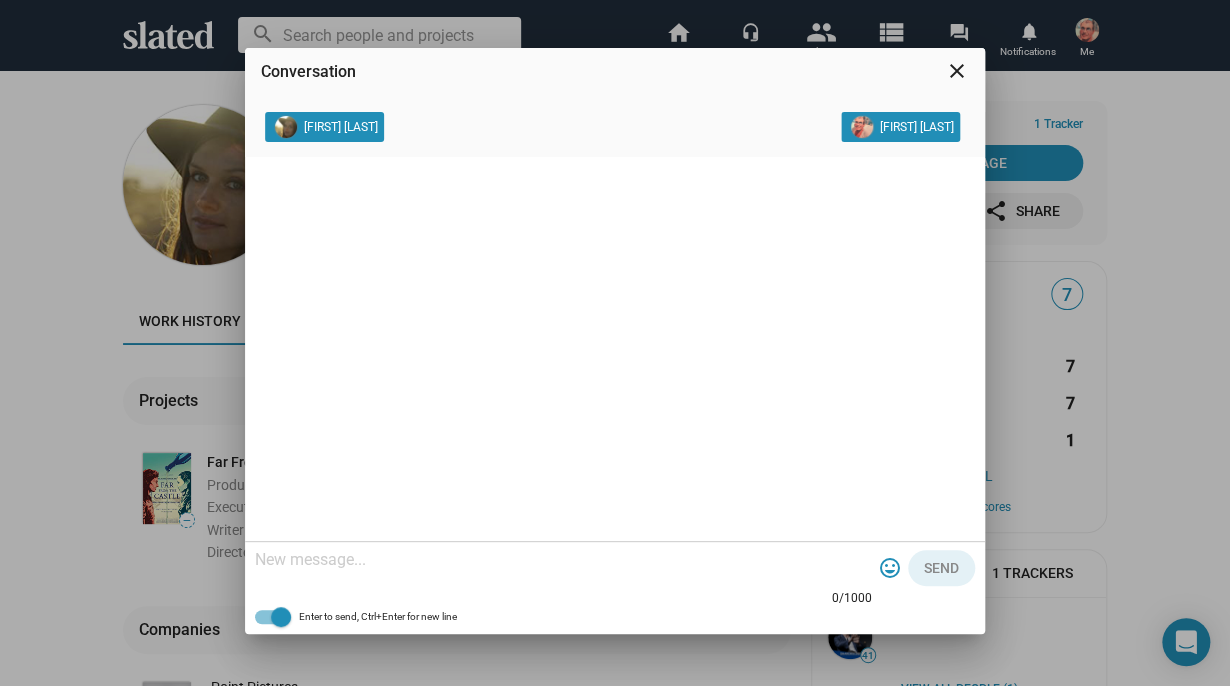 click 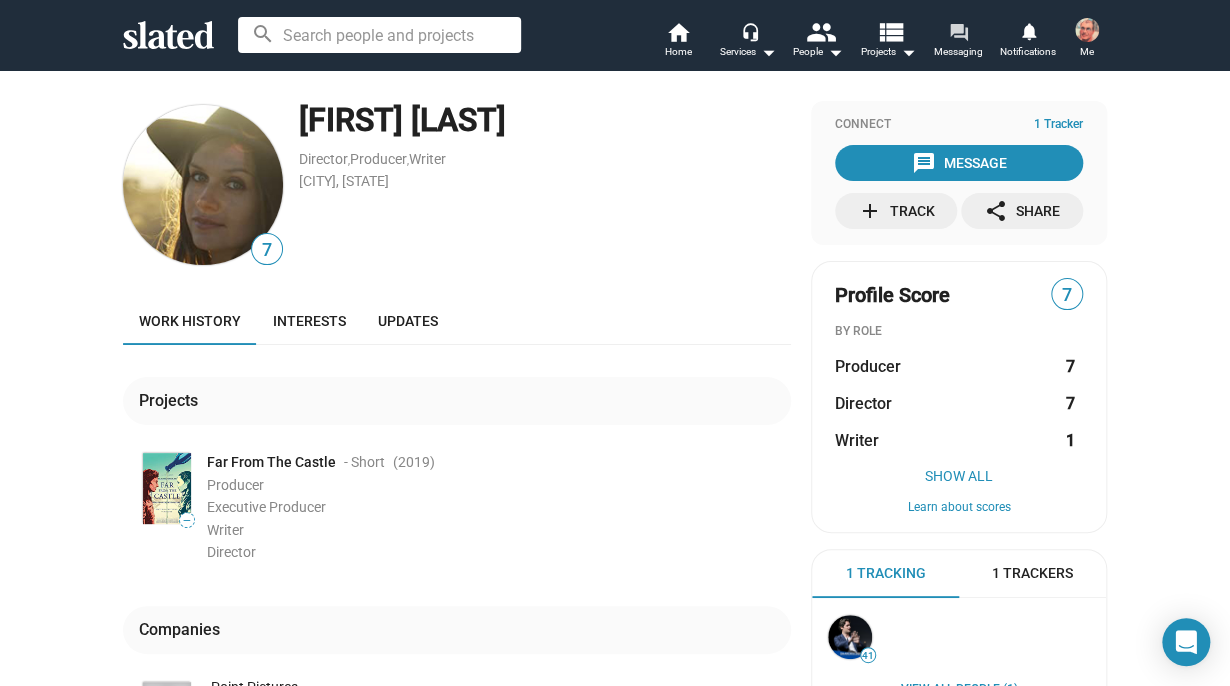 click on "forum" at bounding box center [957, 31] 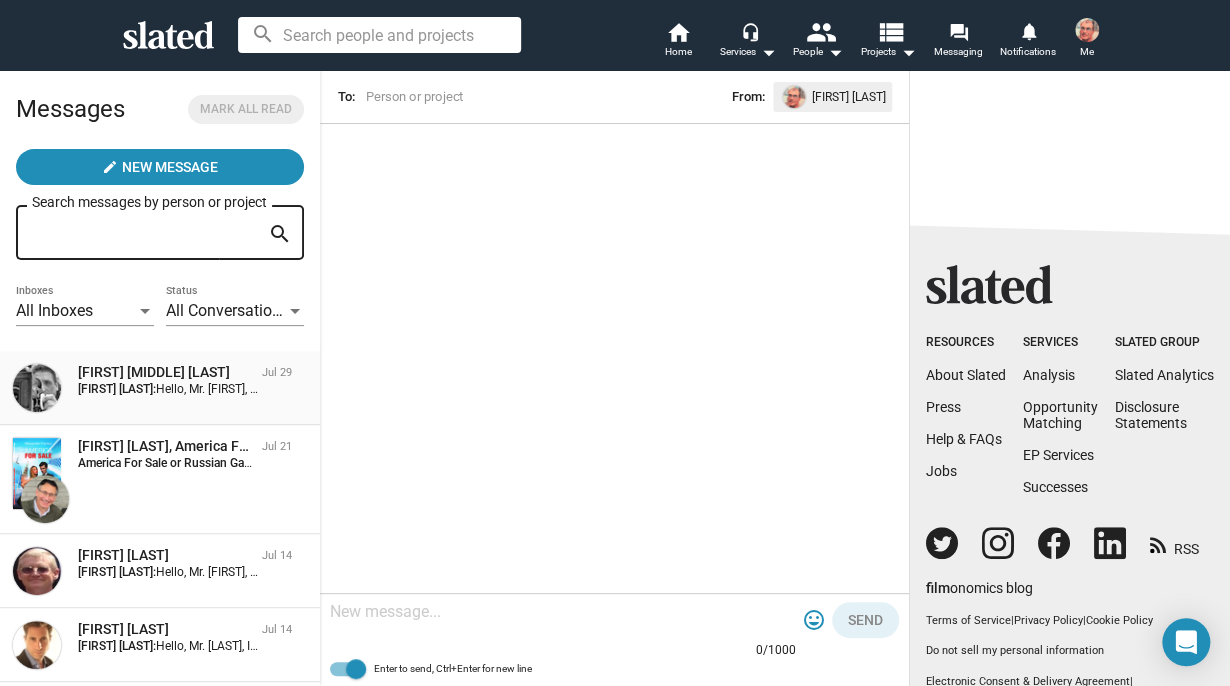 click on "Joseph A. Eulo" at bounding box center [166, 372] 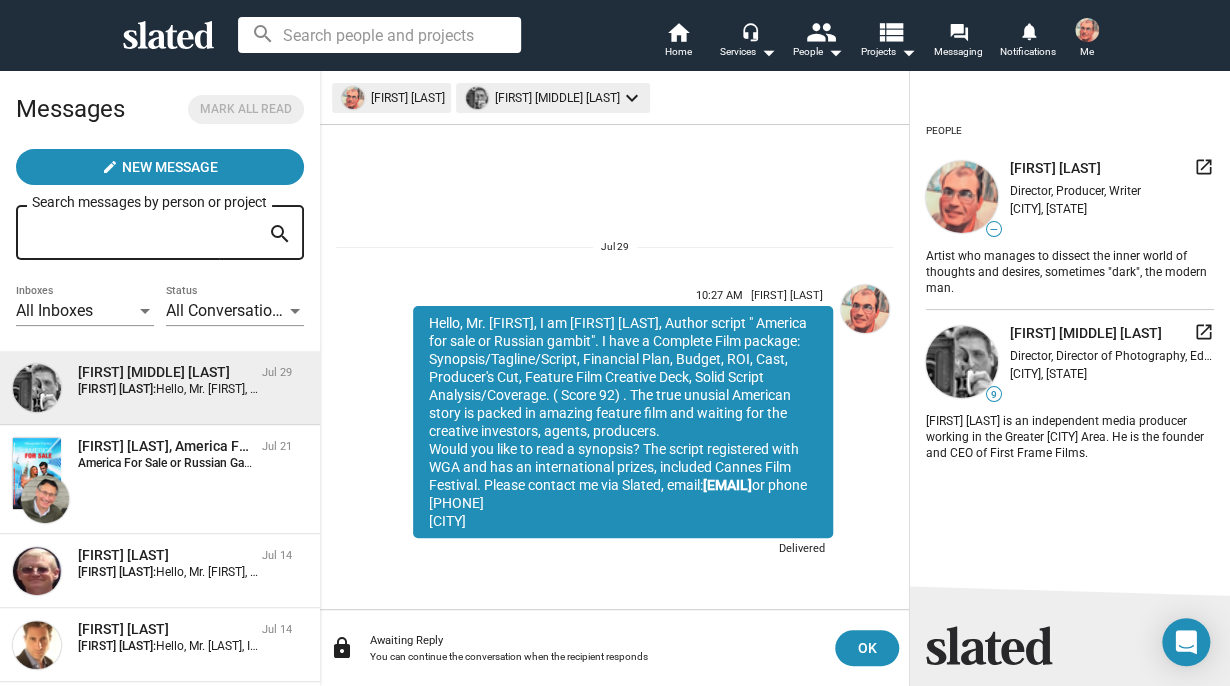 drag, startPoint x: 429, startPoint y: 323, endPoint x: 532, endPoint y: 530, distance: 231.20985 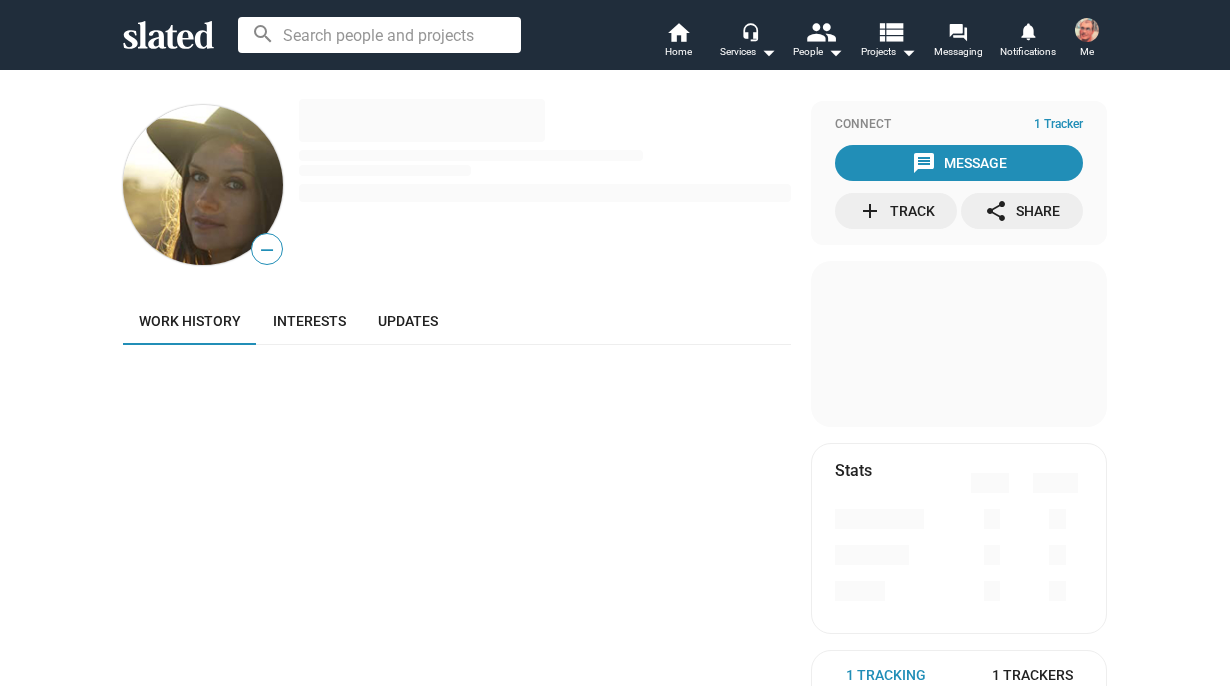 scroll, scrollTop: 0, scrollLeft: 0, axis: both 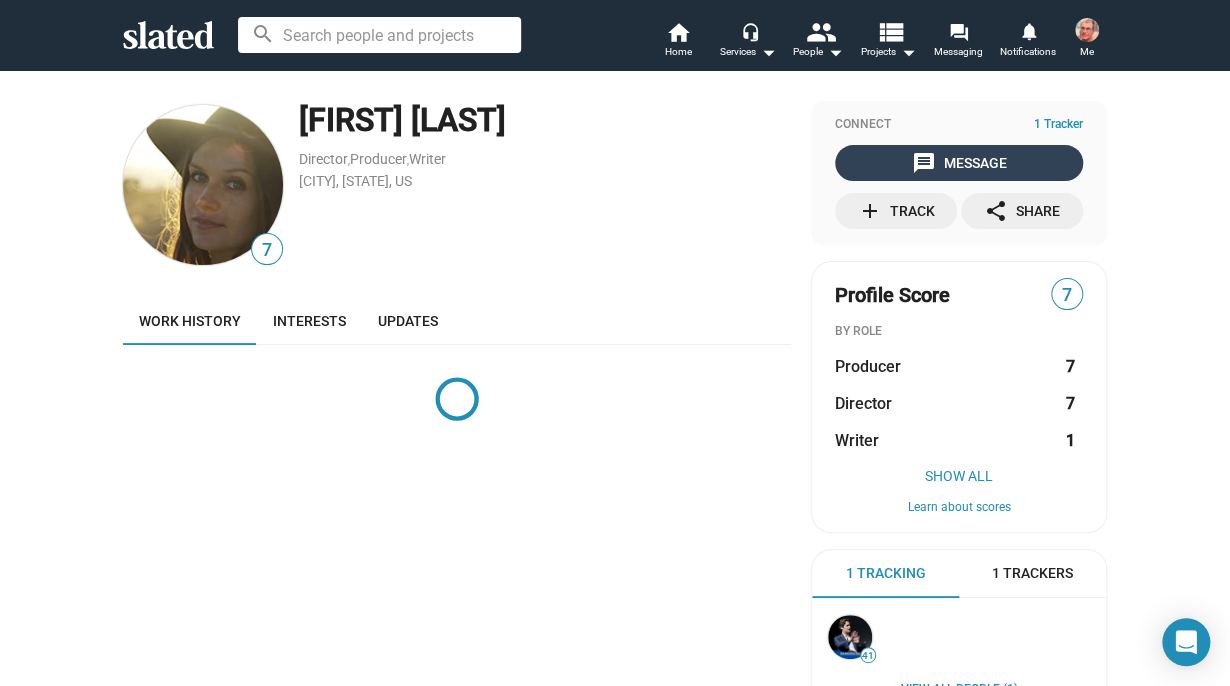 click on "message  Message" 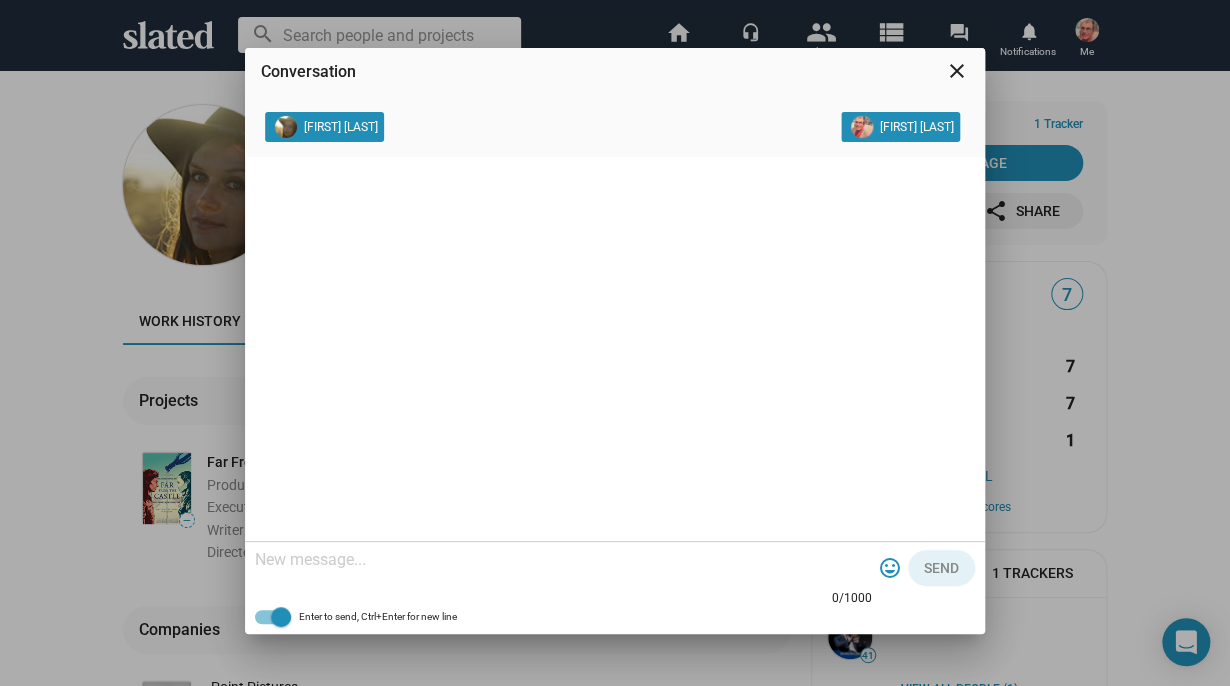 click at bounding box center (563, 560) 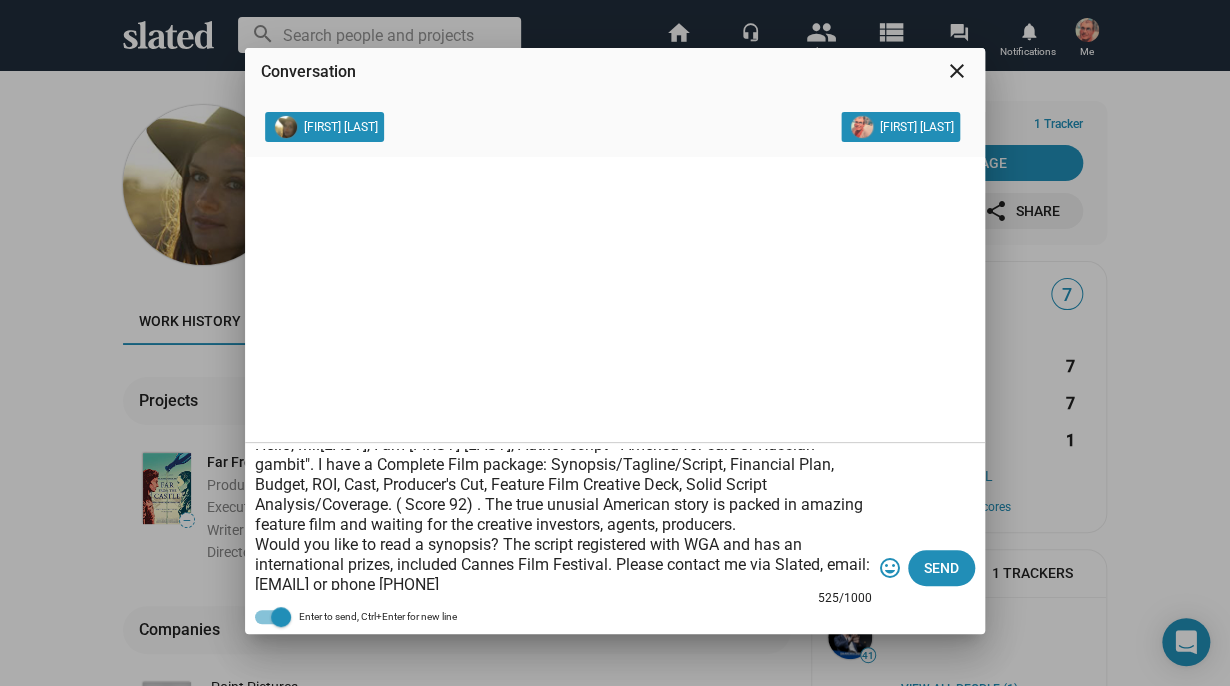 scroll, scrollTop: 0, scrollLeft: 0, axis: both 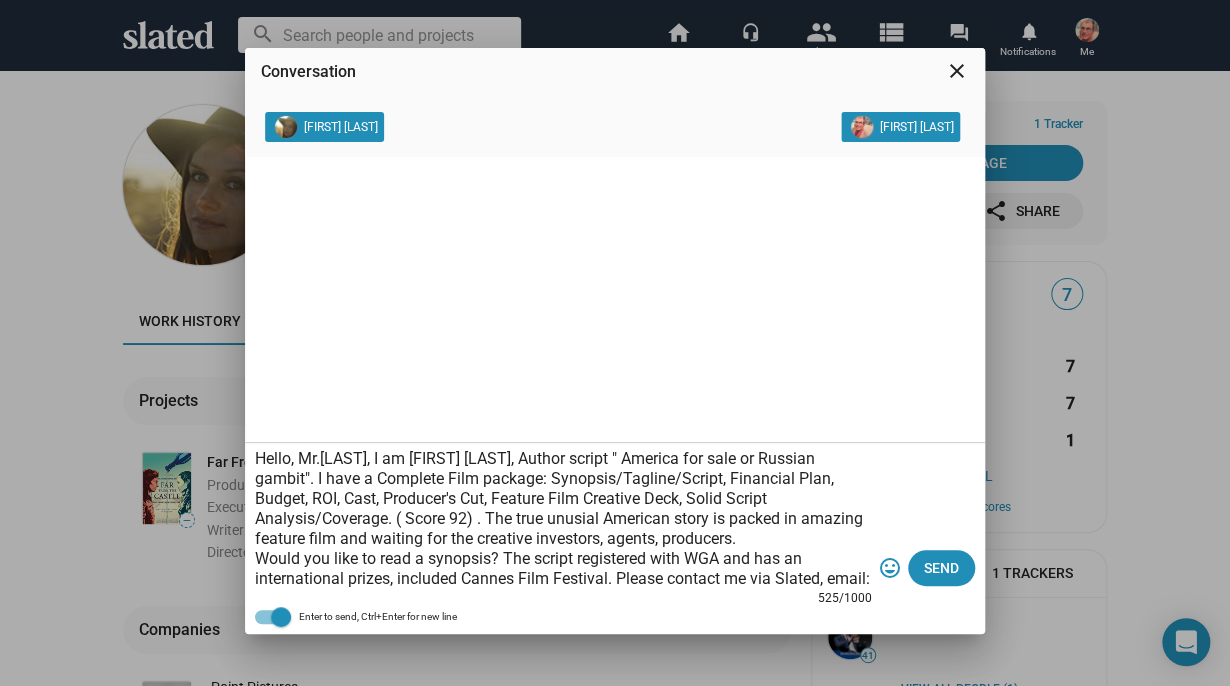 drag, startPoint x: 297, startPoint y: 457, endPoint x: 372, endPoint y: 461, distance: 75.10659 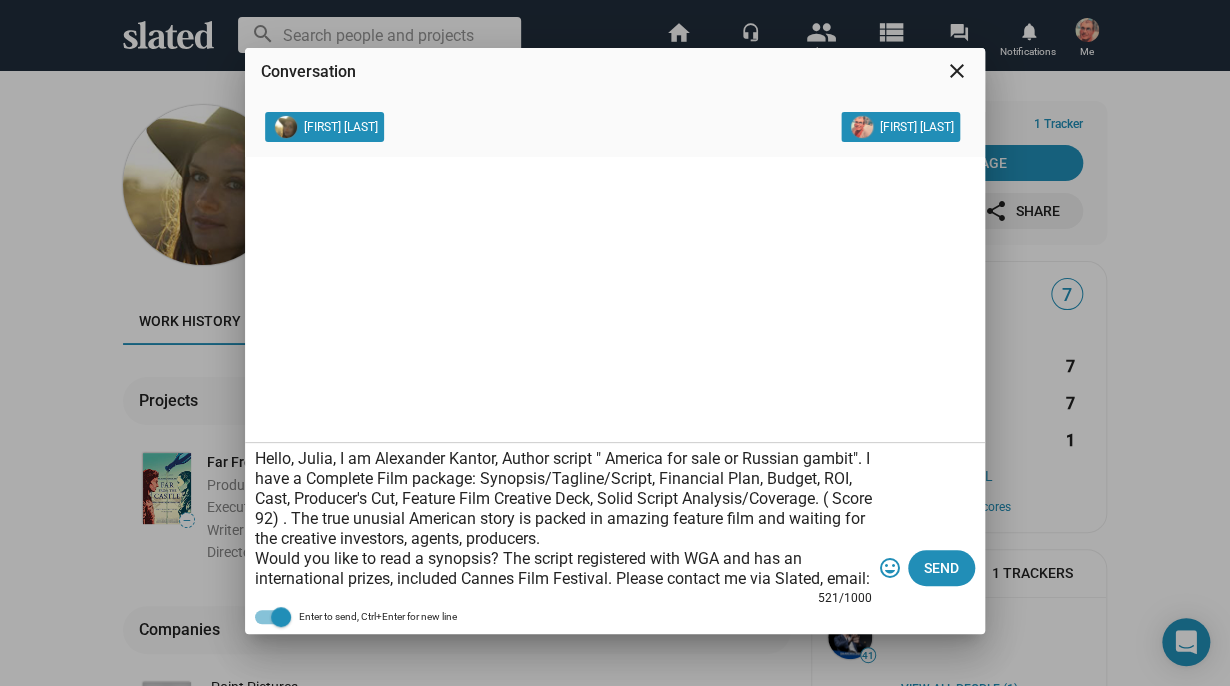 scroll, scrollTop: 40, scrollLeft: 0, axis: vertical 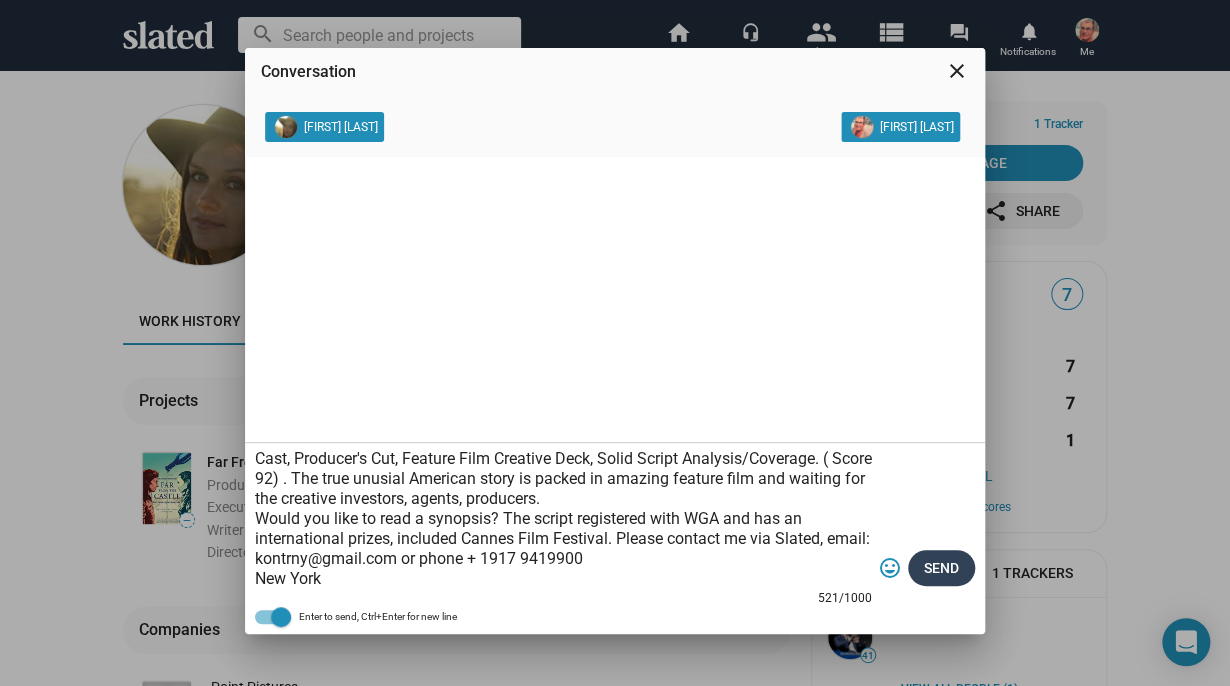 type on "Hello, Julia, I am Alexander Kantor, Author script " America for sale or Russian gambit". I have a Complete Film package: Synopsis/Tagline/Script, Financial Plan, Budget, ROI, Cast, Producer's Cut, Feature Film Creative Deck, Solid Script Analysis/Coverage. ( Score 92) . The true unusial American story is packed in amazing feature film and waiting for the creative investors, agents, producers.
Would you like to read a synopsis? The script registered with WGA and has an international prizes, included Cannes Film Festival. Please contact me via Slated, email: kontrny@gmail.com or phone + 1917 9419900
New York" 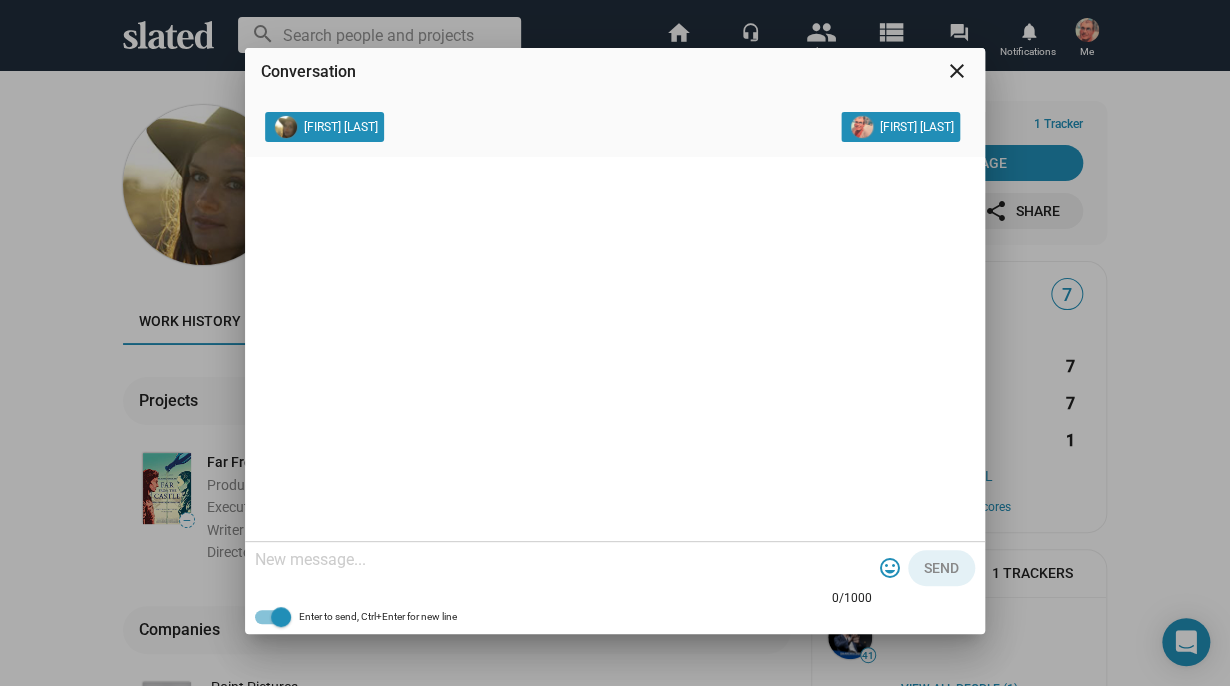 scroll, scrollTop: 0, scrollLeft: 0, axis: both 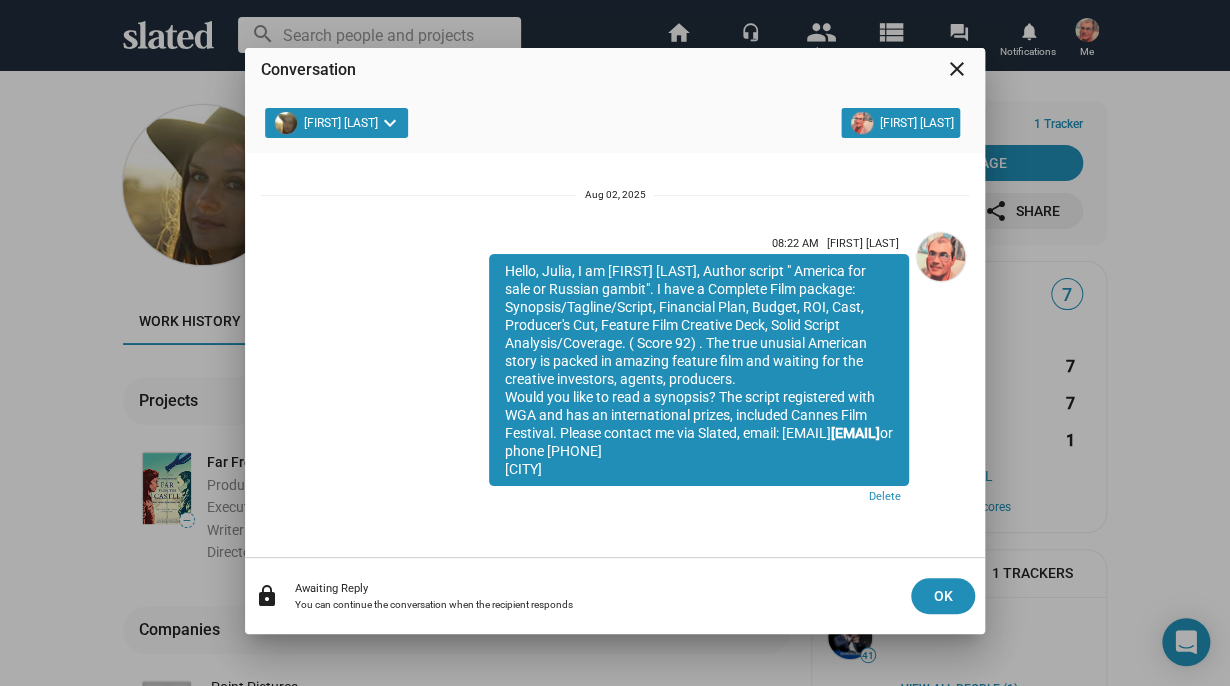 click on "close" at bounding box center (957, 69) 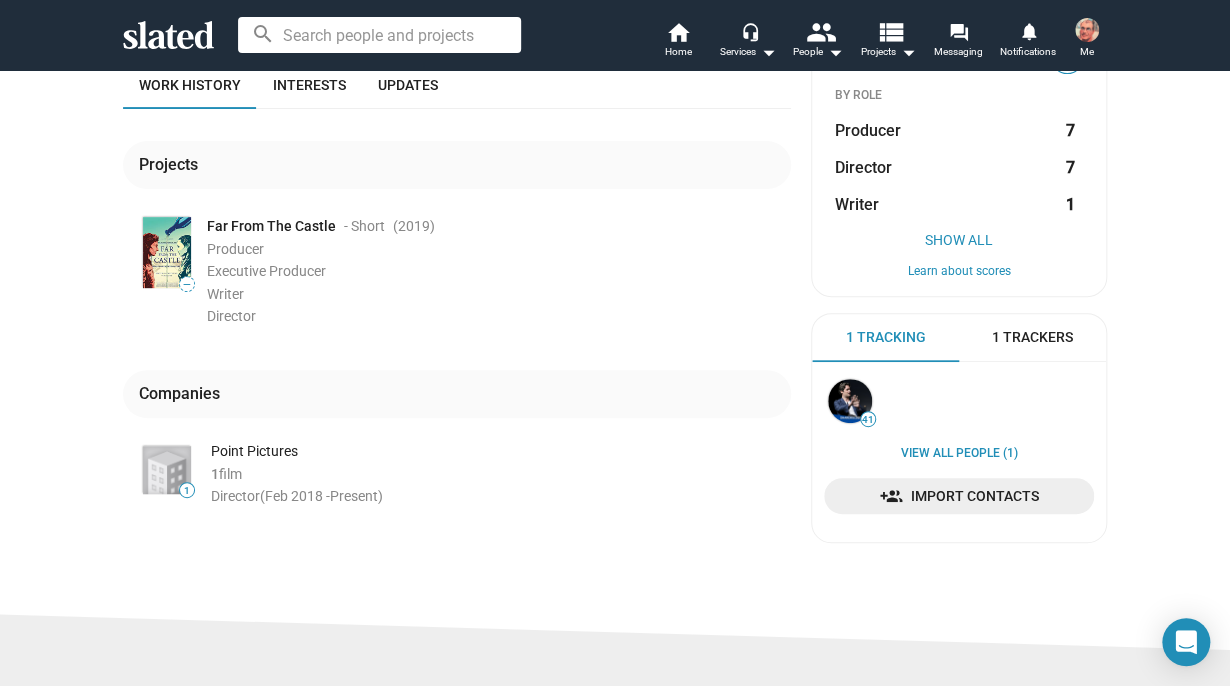 scroll, scrollTop: 0, scrollLeft: 0, axis: both 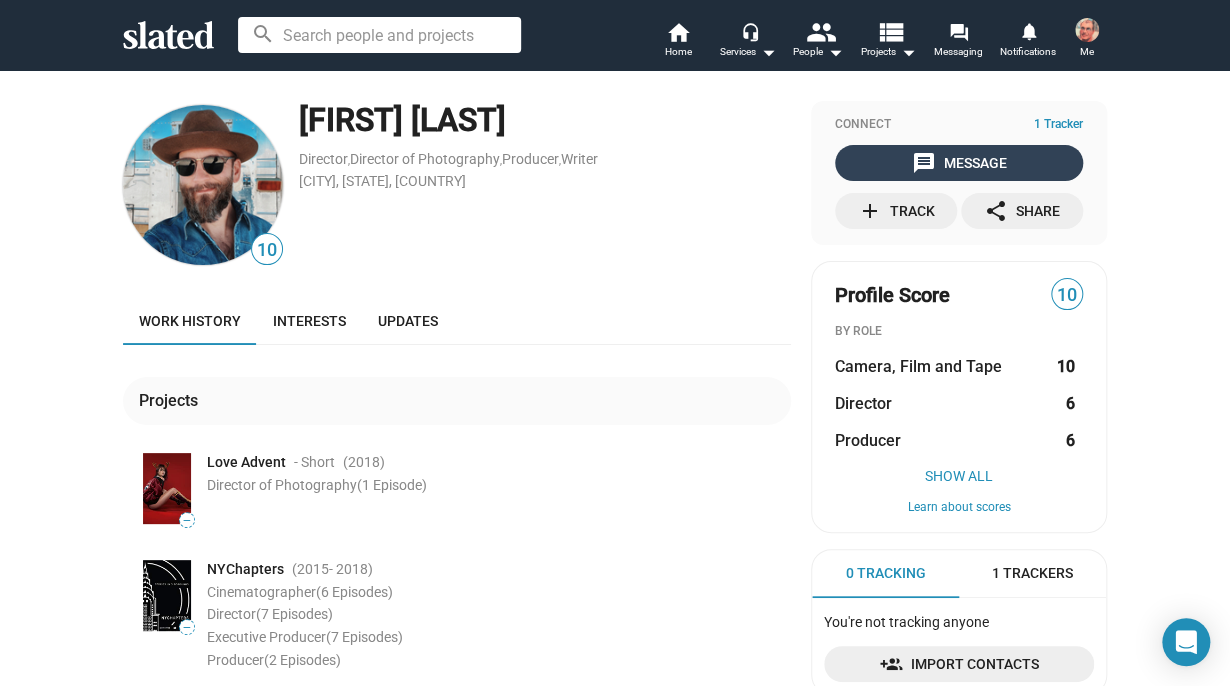 click on "message  Message" 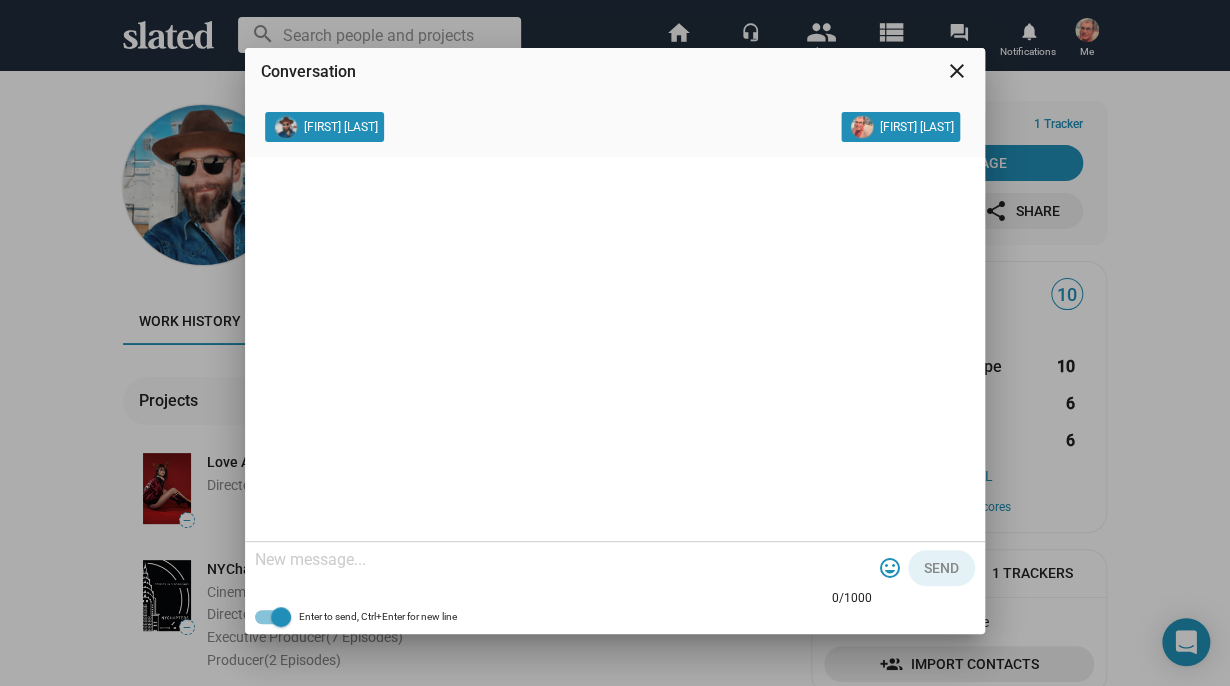 click at bounding box center (563, 560) 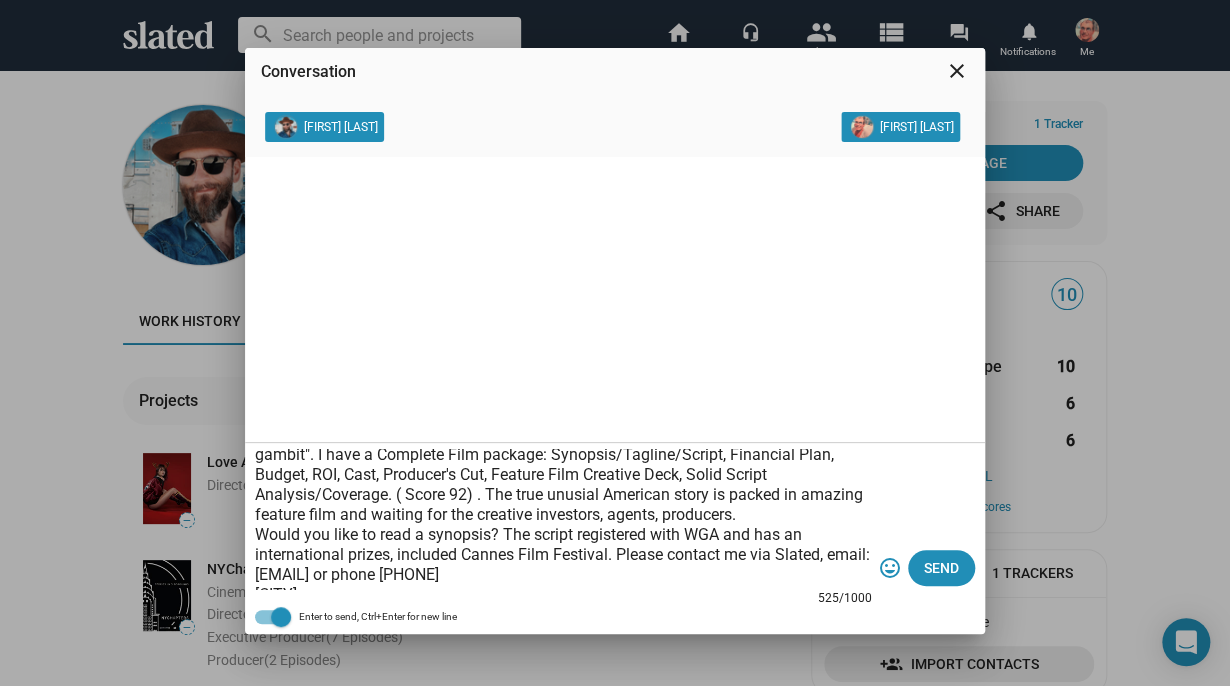 scroll, scrollTop: 0, scrollLeft: 0, axis: both 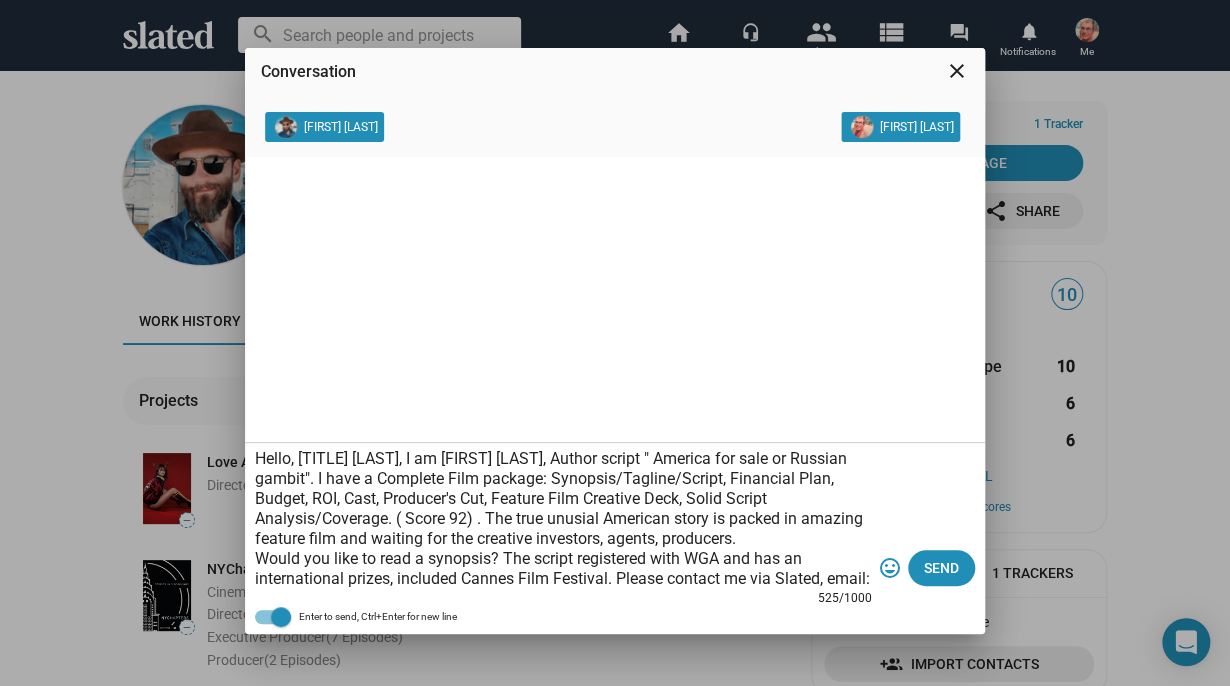 click on "Hello, Mr.Joseph, I am Alexander Kantor, Author script " America for sale or Russian gambit". I have a Complete Film package: Synopsis/Tagline/Script, Financial Plan, Budget, ROI, Cast, Producer's Cut, Feature Film Creative Deck, Solid Script Analysis/Coverage. ( Score 92) . The true unusial American story is packed in amazing feature film and waiting for the creative investors, agents, producers.
Would you like to read a synopsis? The script registered with WGA and has an international prizes, included Cannes Film Festival. Please contact me via Slated, email: kontrny@gmail.com or phone + 1917 9419900
New York" at bounding box center (563, 519) 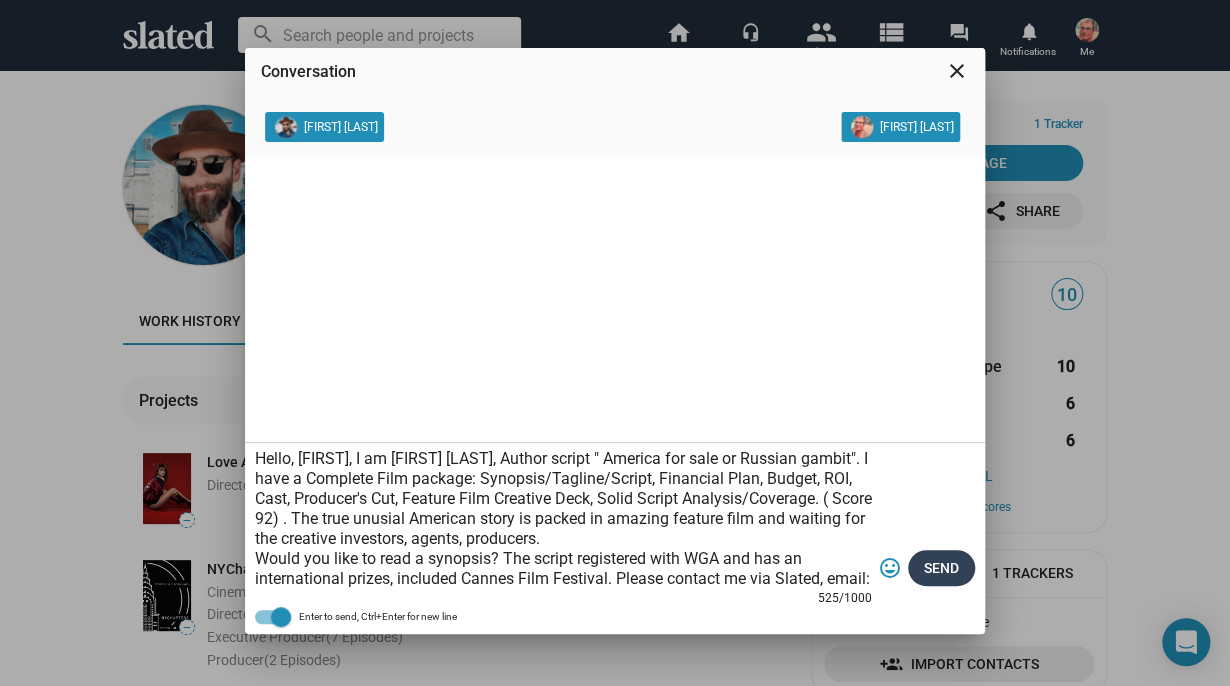 type on "Hello, Alexander, I am Alexander Kantor, Author script " America for sale or Russian gambit". I have a Complete Film package: Synopsis/Tagline/Script, Financial Plan, Budget, ROI, Cast, Producer's Cut, Feature Film Creative Deck, Solid Script Analysis/Coverage. ( Score 92) . The true unusial American story is packed in amazing feature film and waiting for the creative investors, agents, producers.
Would you like to read a synopsis? The script registered with WGA and has an international prizes, included Cannes Film Festival. Please contact me via Slated, email: kontrny@gmail.com or phone + 1917 9419900
New York" 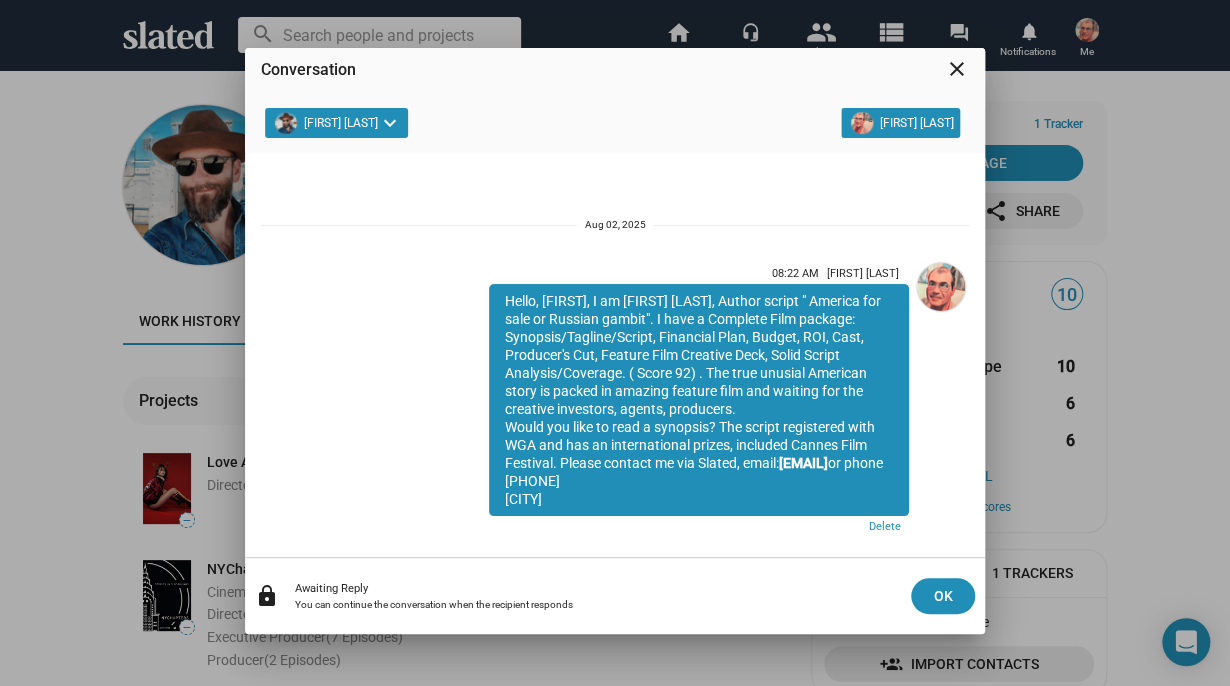 scroll, scrollTop: 30, scrollLeft: 0, axis: vertical 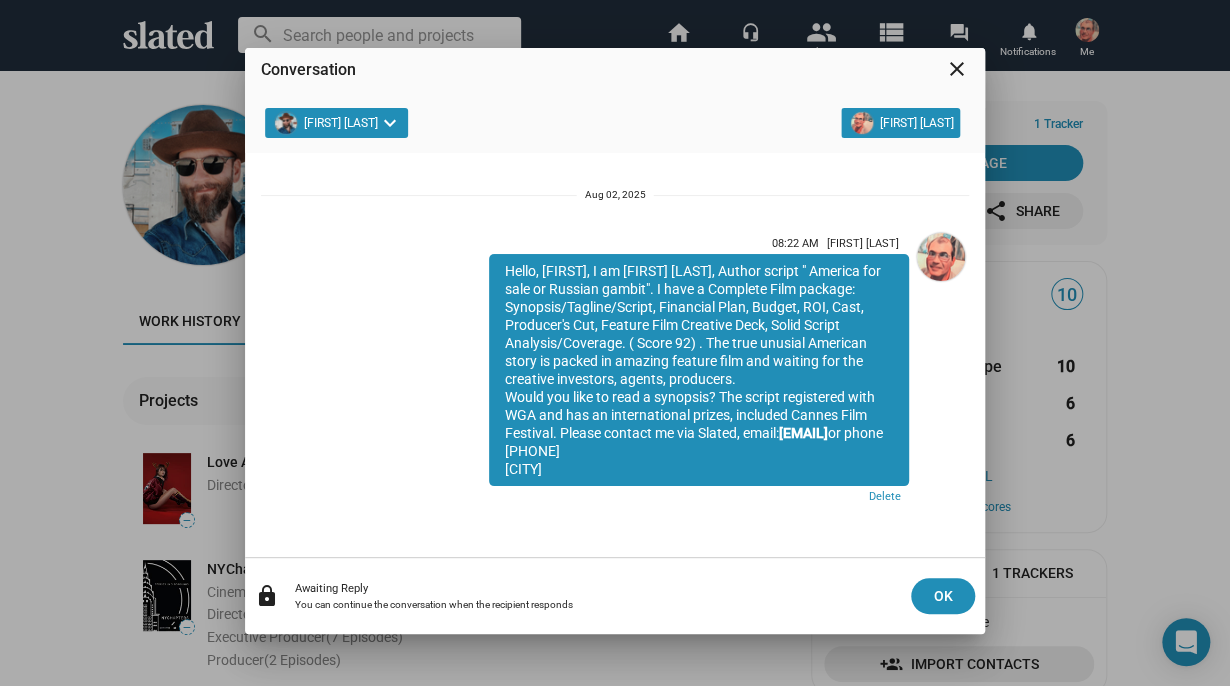 click on "close" at bounding box center [957, 69] 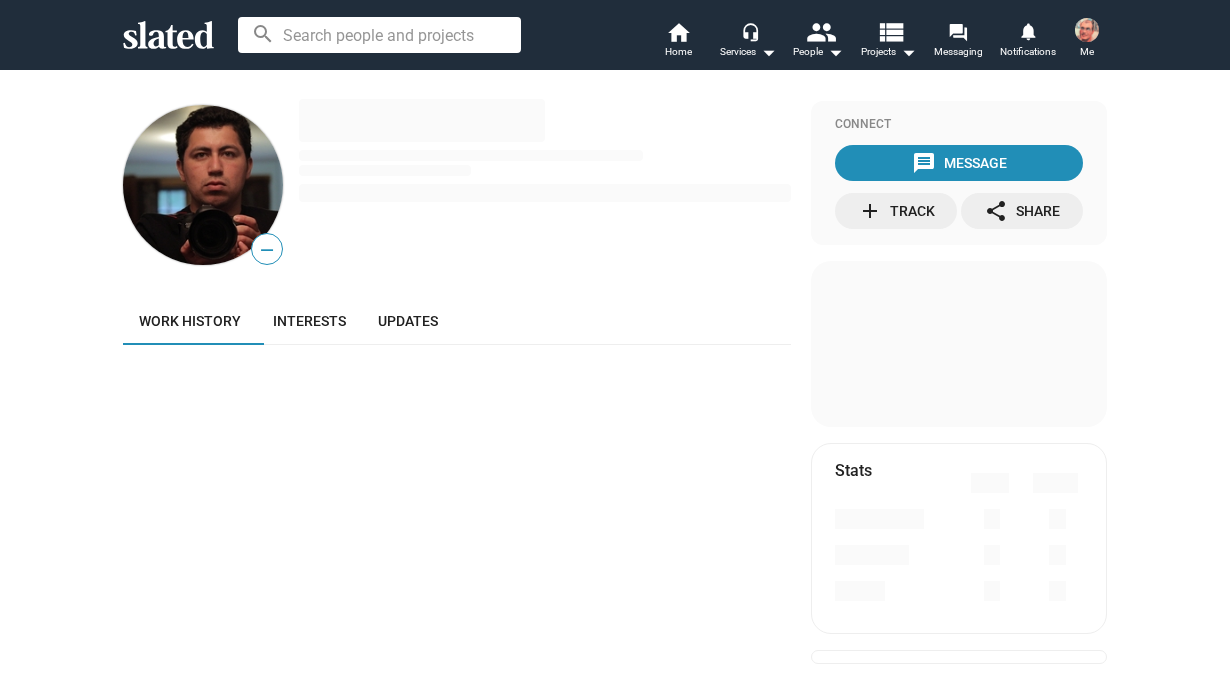 scroll, scrollTop: 0, scrollLeft: 0, axis: both 